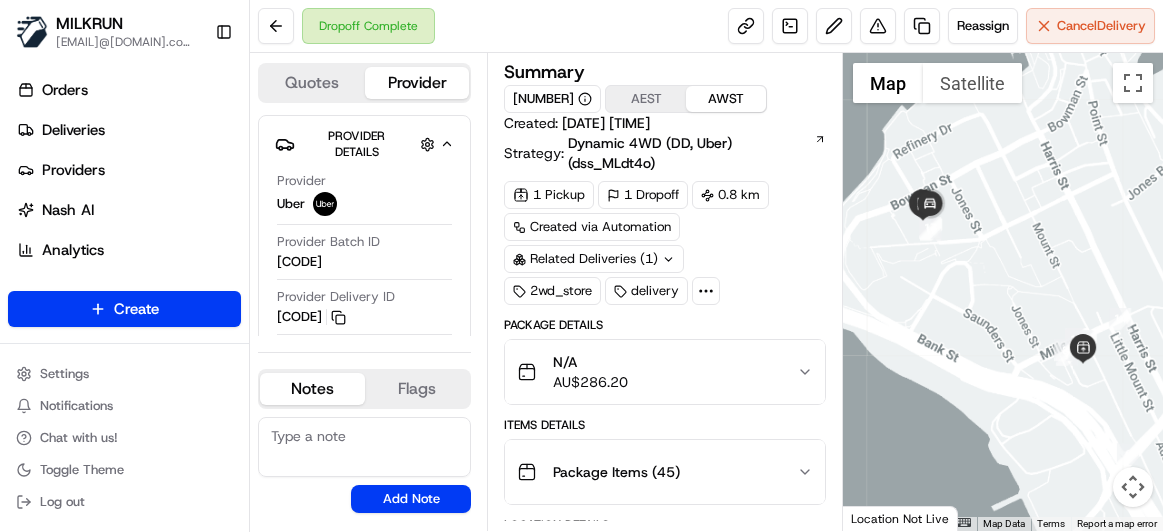 scroll, scrollTop: 0, scrollLeft: 0, axis: both 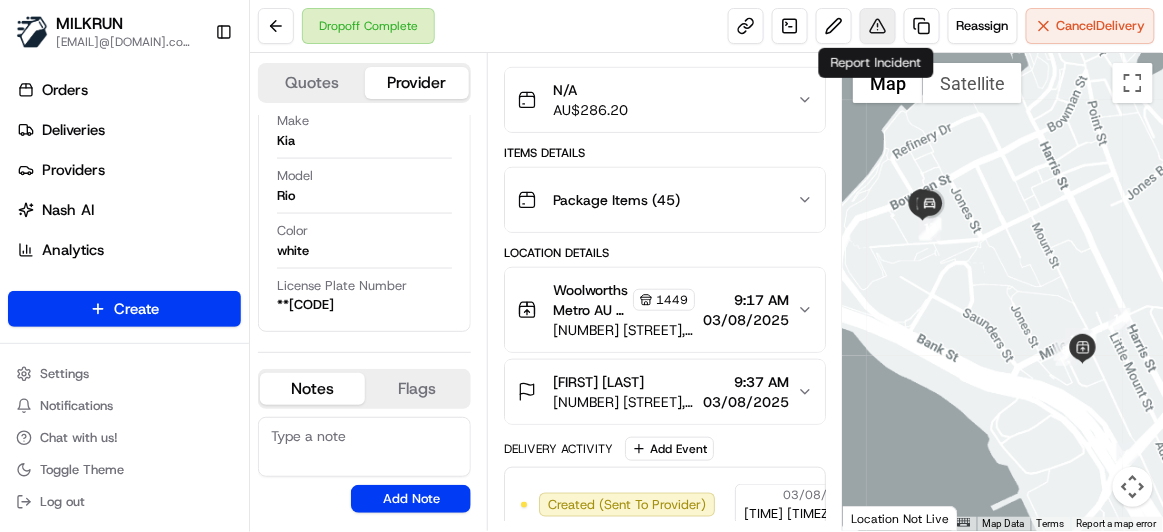 click at bounding box center [878, 26] 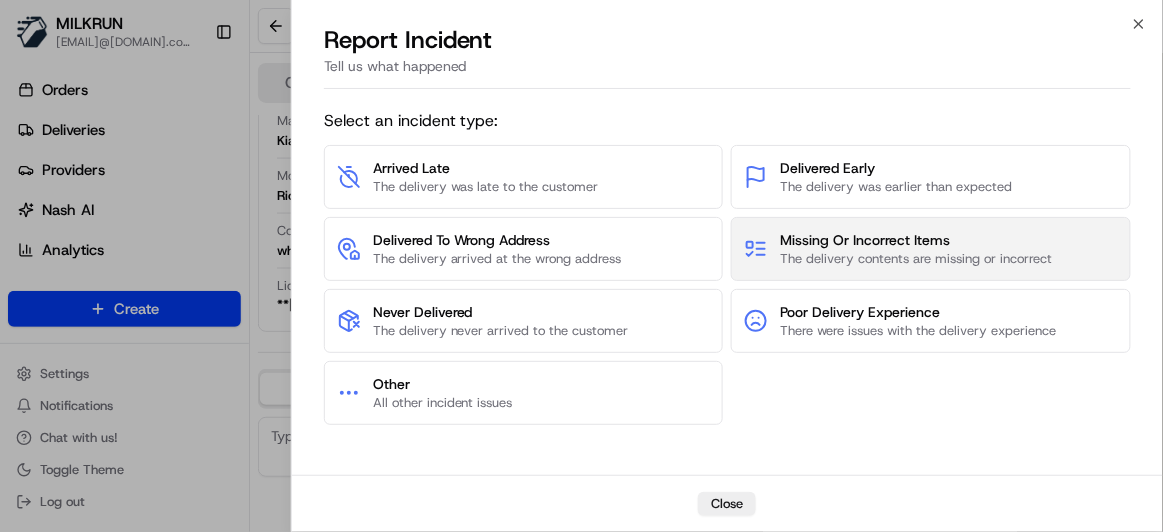 click on "The delivery contents are missing or incorrect" at bounding box center (916, 259) 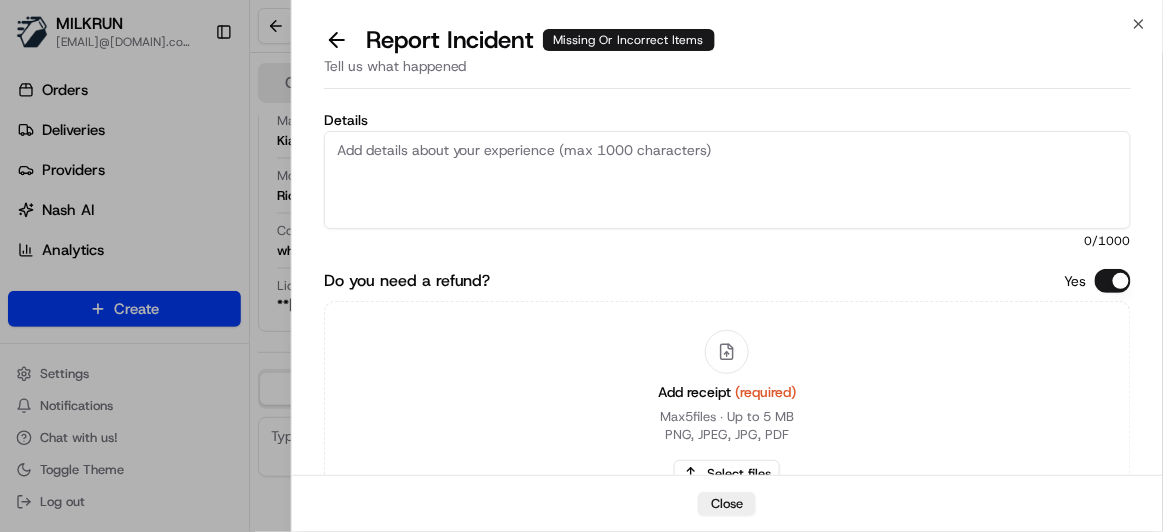 click on "Details" at bounding box center [727, 180] 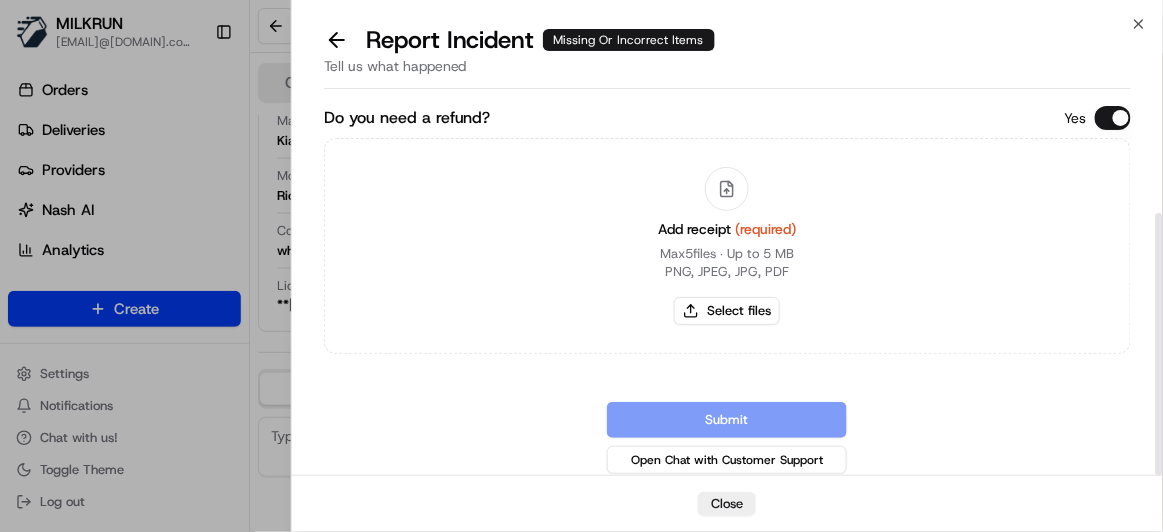 scroll, scrollTop: 167, scrollLeft: 0, axis: vertical 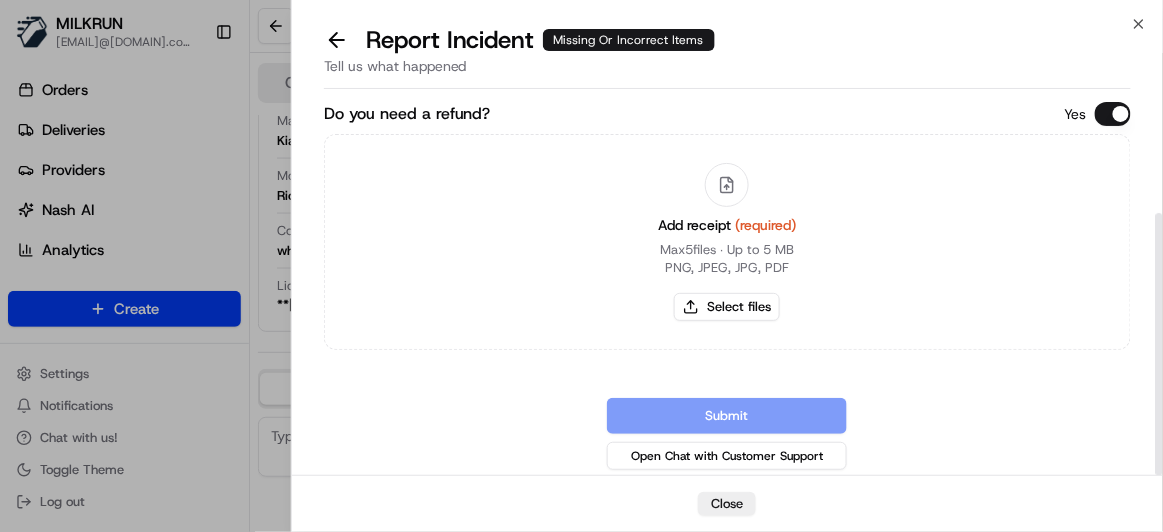 type on "Hello Team, Customer is missing some items from their order. It seems that the order was part of a batch delivery." 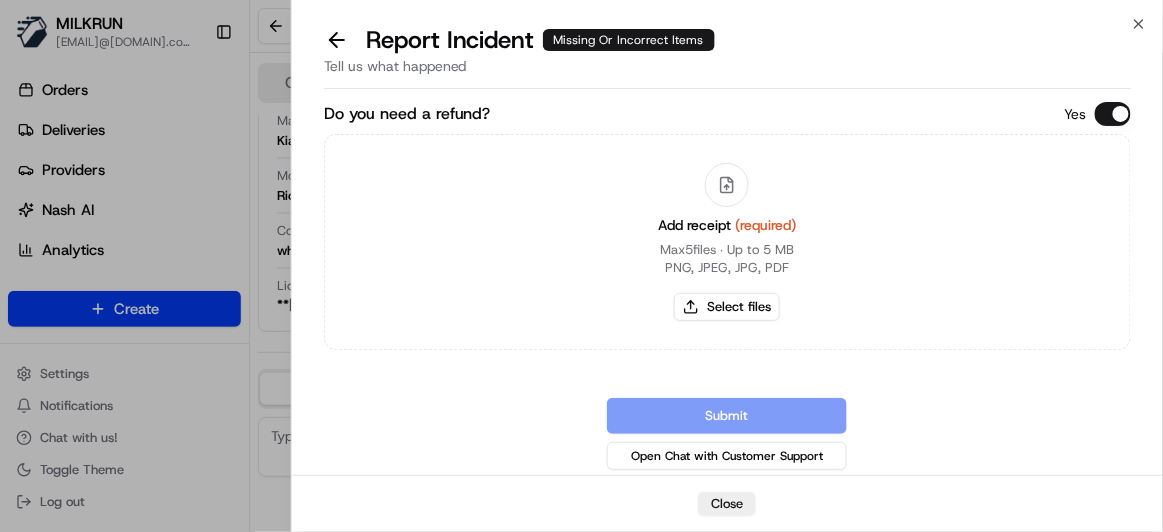 click on "Add receipt   (required) Max  5  files ∙ Up to   5 MB PNG, JPEG, JPG, PDF Select files" at bounding box center [727, 242] 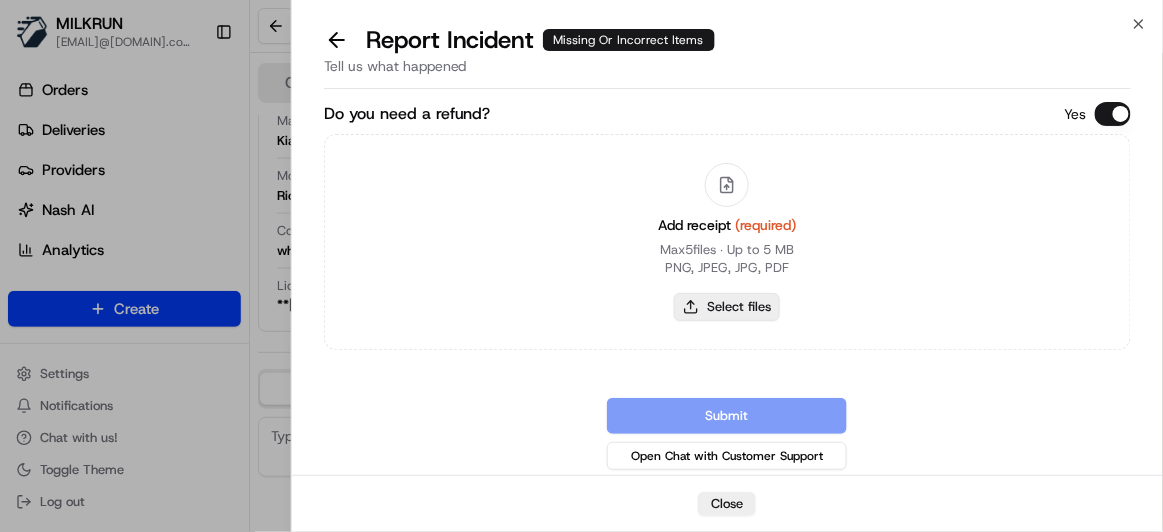 click on "Add receipt   (required) Max  5  files ∙ Up to   5 MB PNG, JPEG, JPG, PDF Select files" at bounding box center (727, 242) 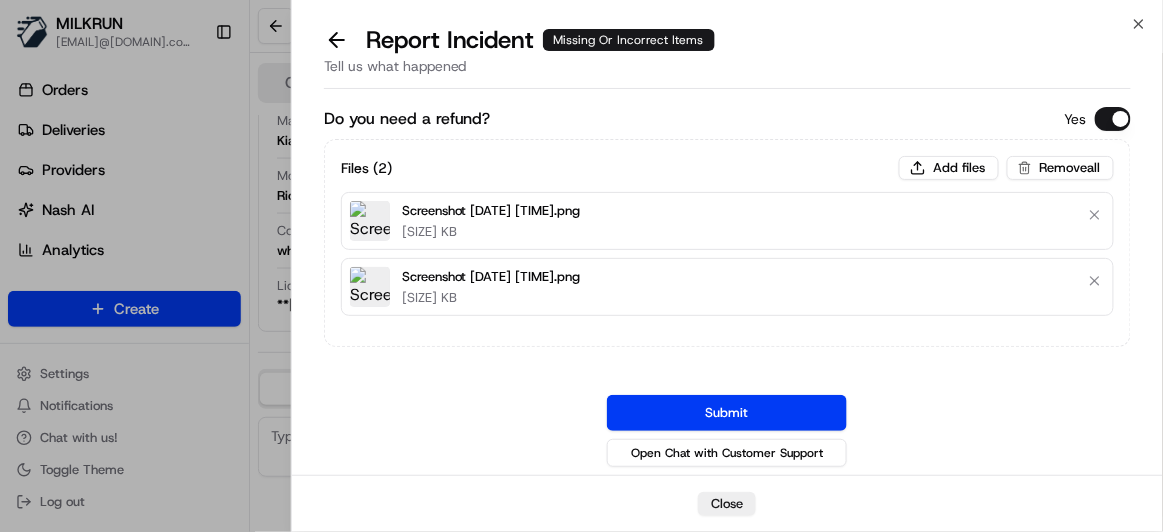 scroll, scrollTop: 160, scrollLeft: 0, axis: vertical 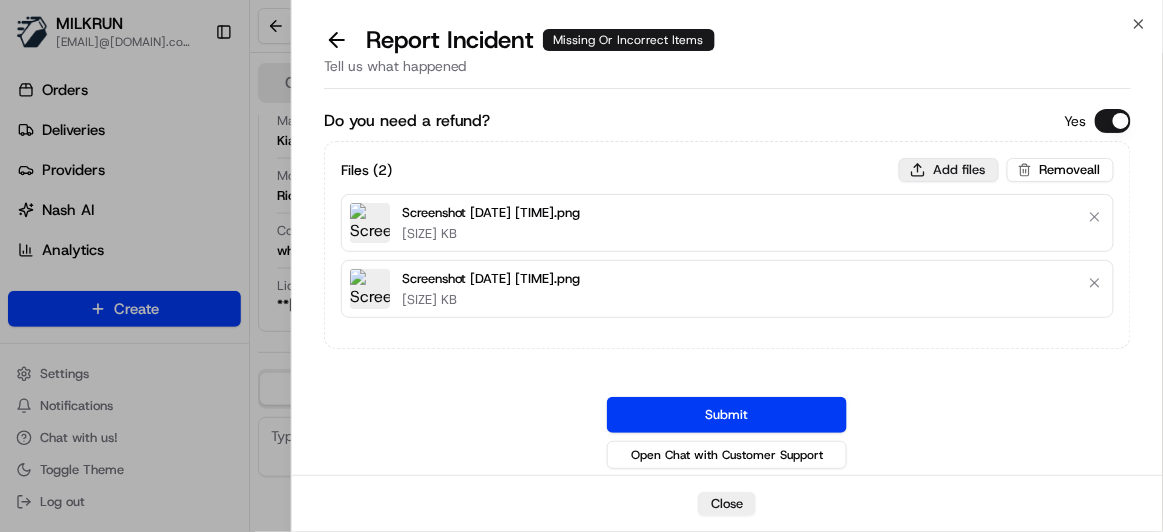 click on "Add files" at bounding box center (949, 170) 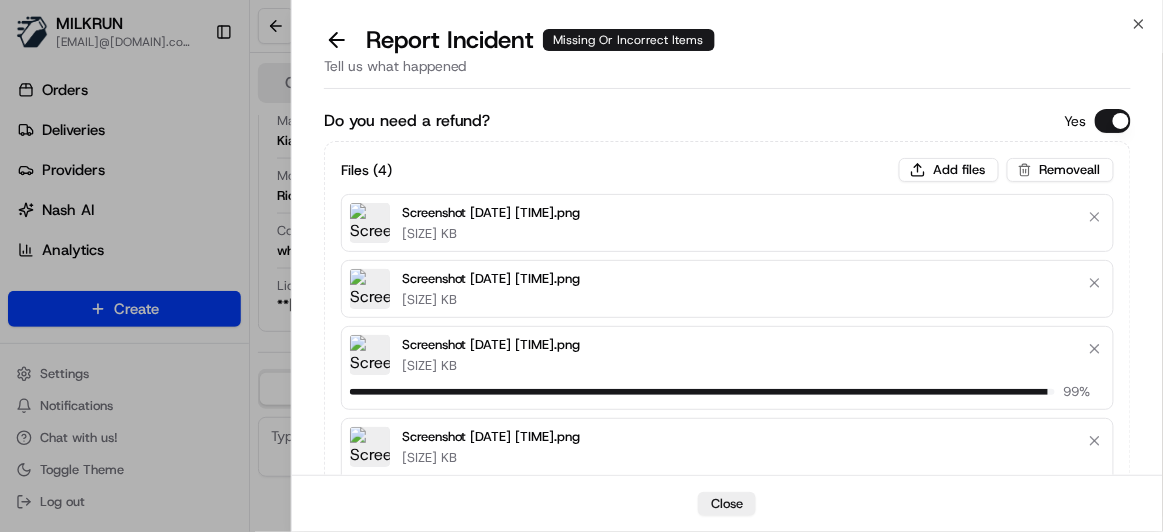 type 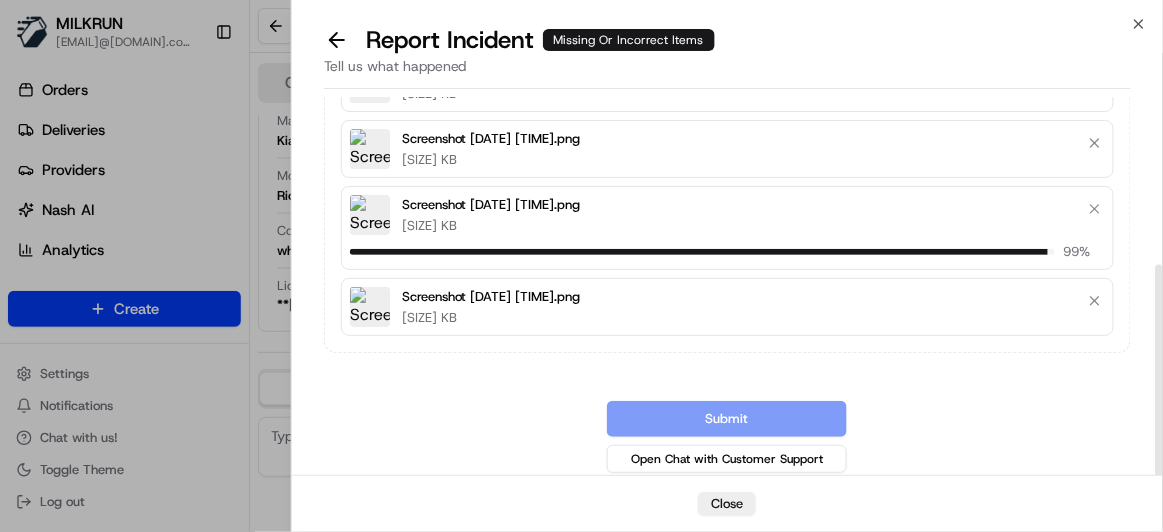scroll, scrollTop: 274, scrollLeft: 0, axis: vertical 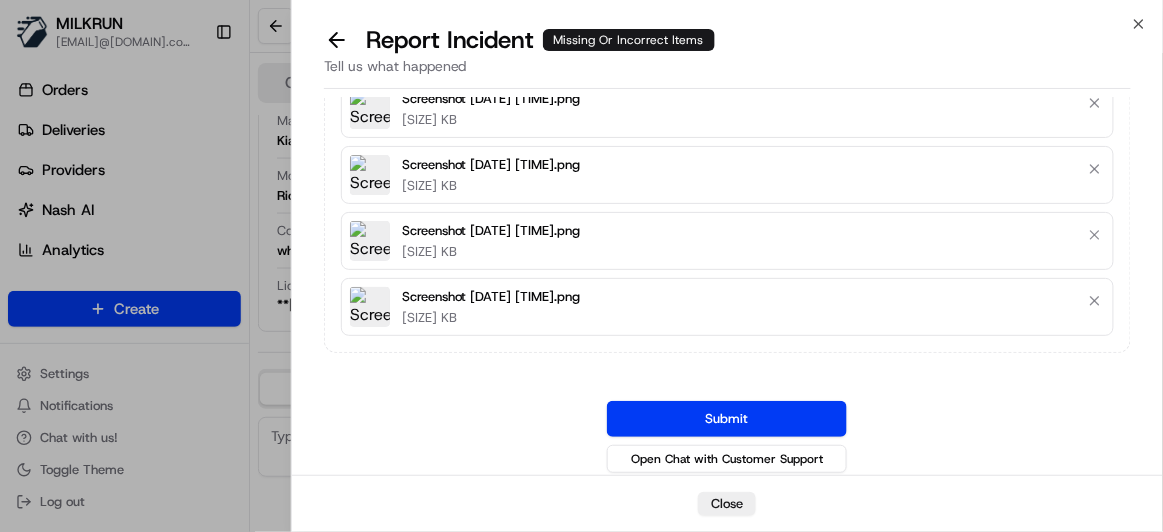 click on "Submit" at bounding box center (727, 419) 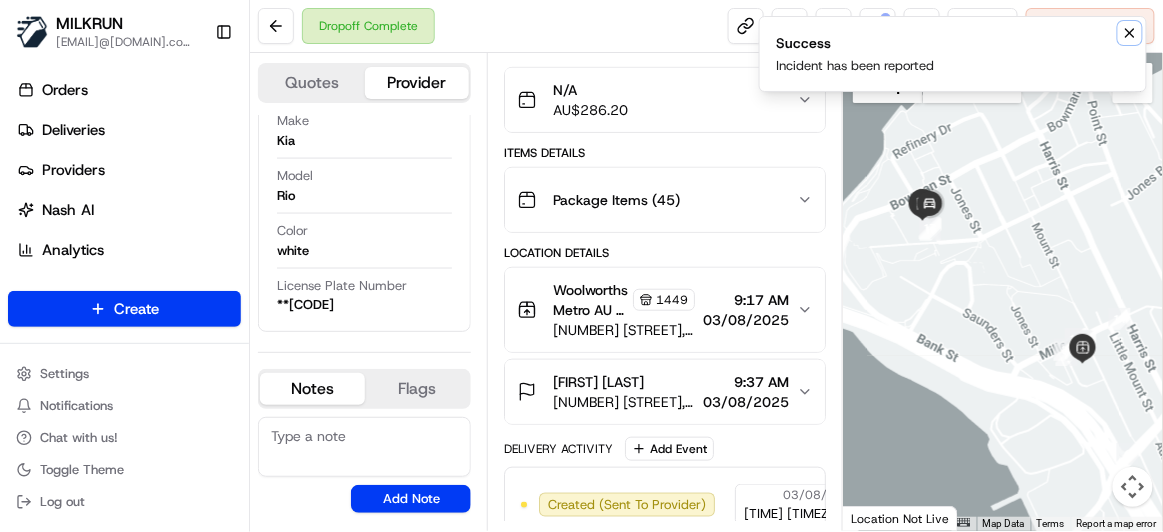 click 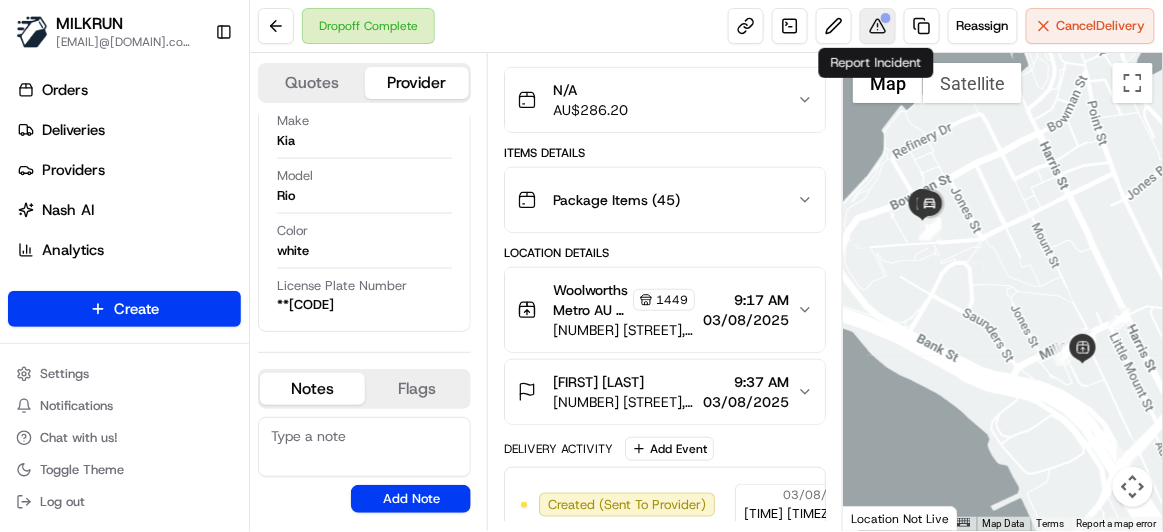 click at bounding box center [878, 26] 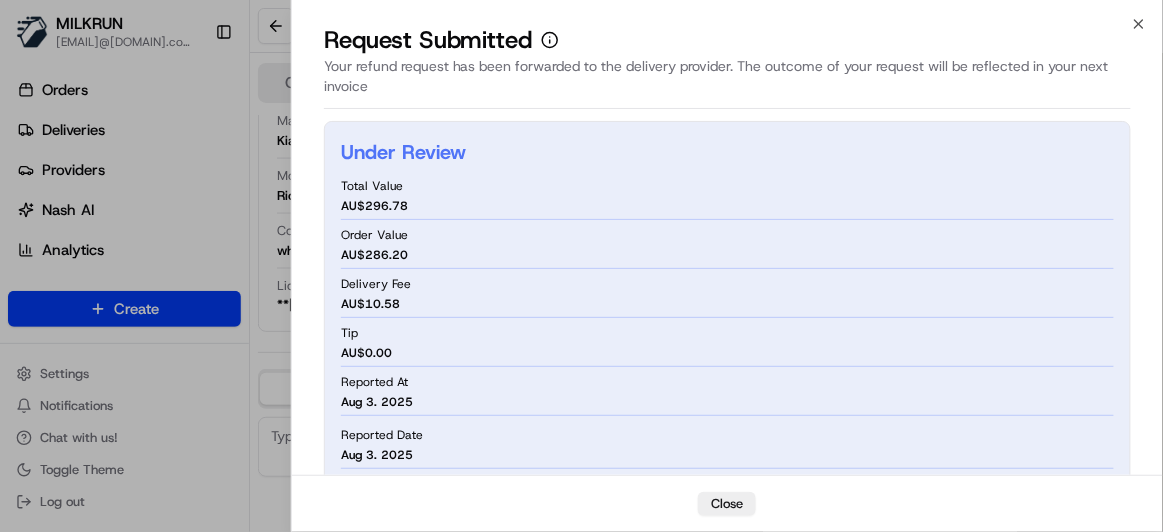 type 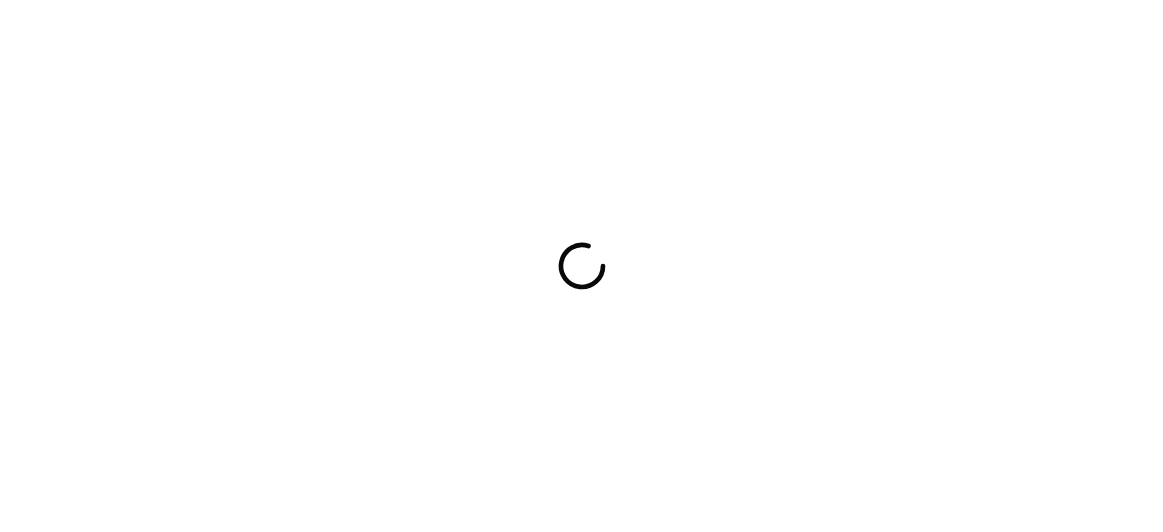 scroll, scrollTop: 0, scrollLeft: 0, axis: both 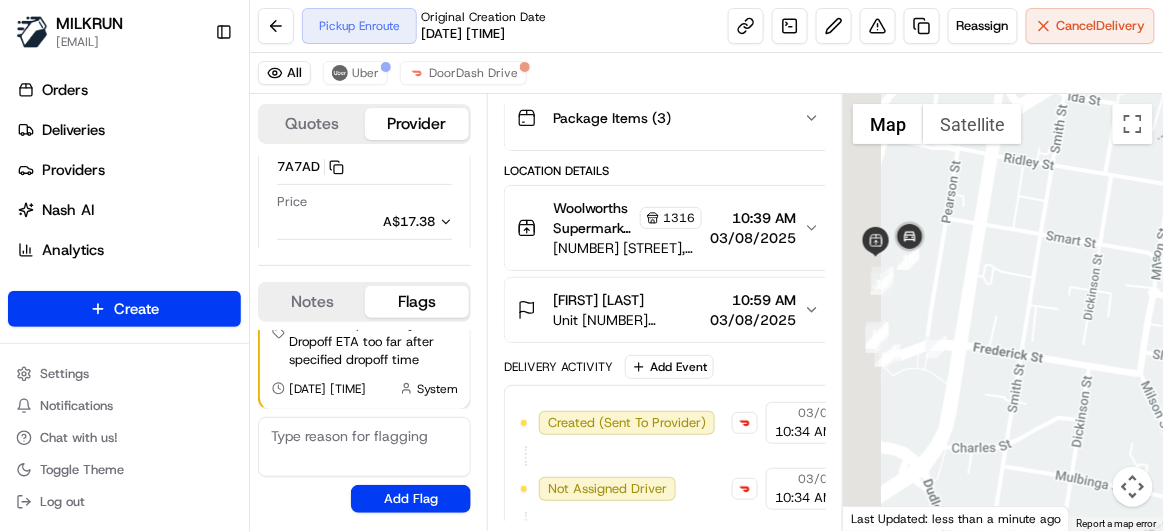 drag, startPoint x: 930, startPoint y: 329, endPoint x: 988, endPoint y: 356, distance: 63.97656 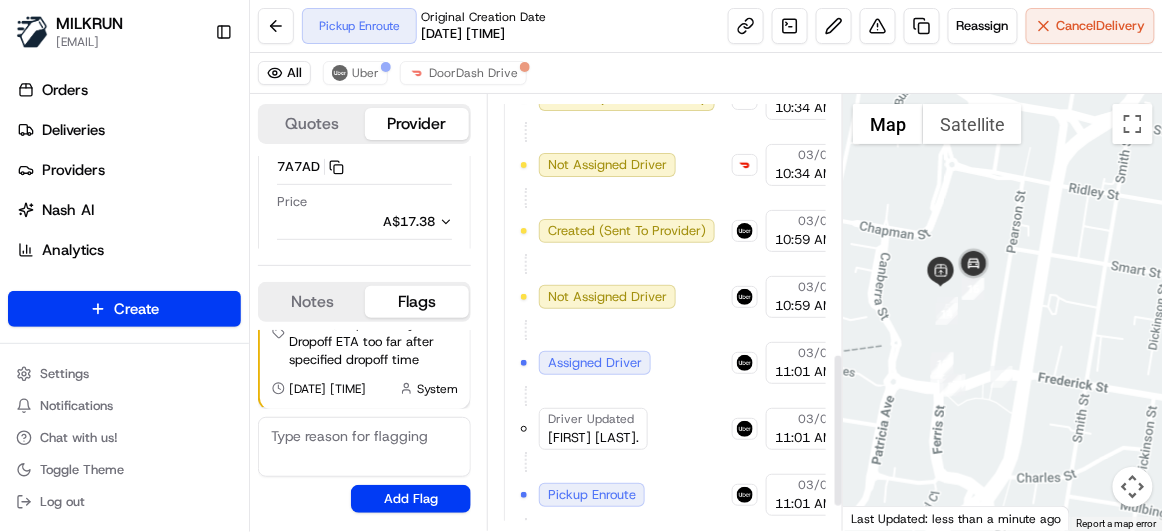 scroll, scrollTop: 797, scrollLeft: 0, axis: vertical 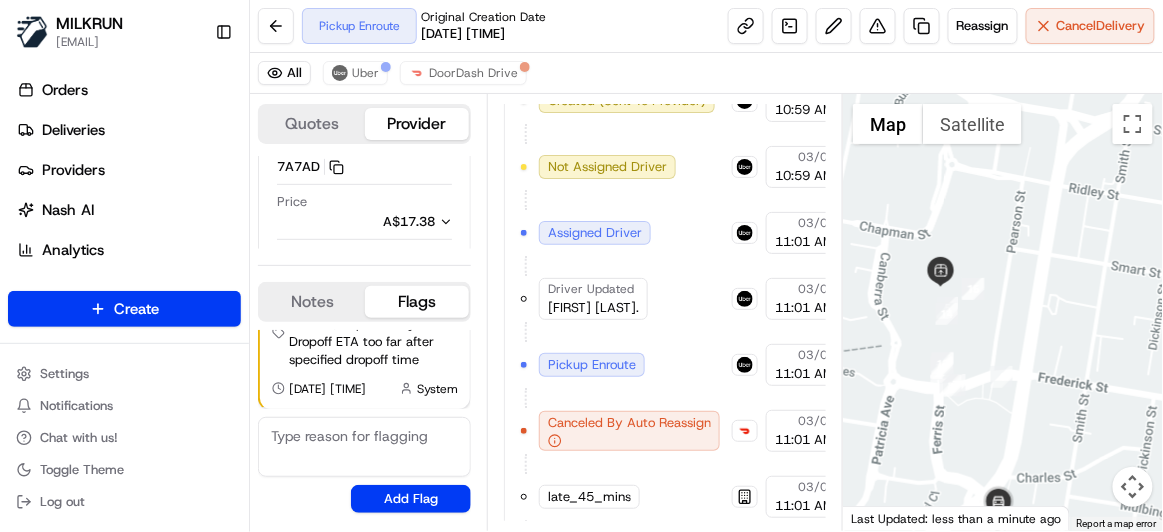 drag, startPoint x: 562, startPoint y: 76, endPoint x: 605, endPoint y: 28, distance: 64.44377 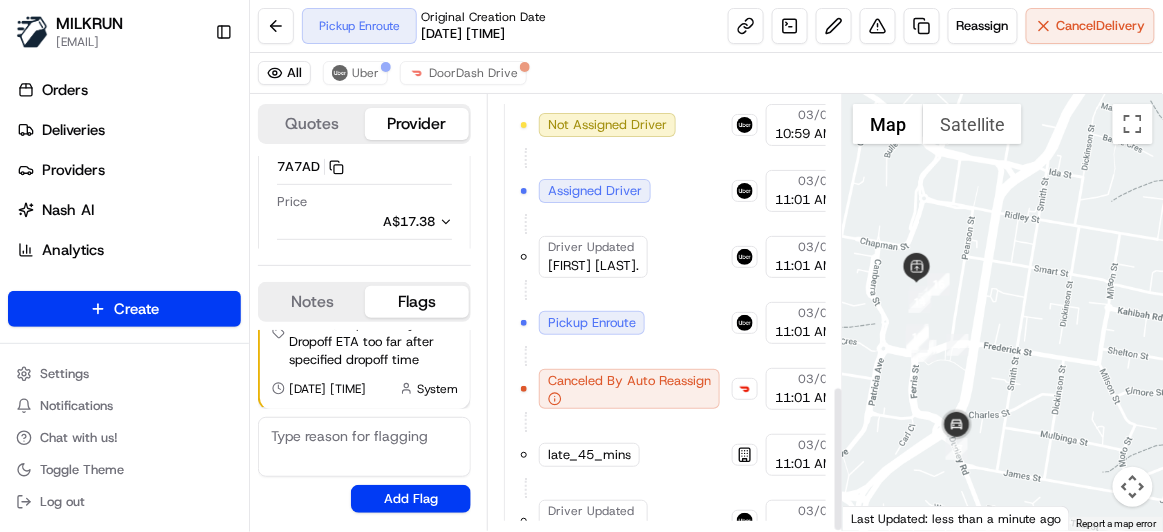 scroll, scrollTop: 862, scrollLeft: 0, axis: vertical 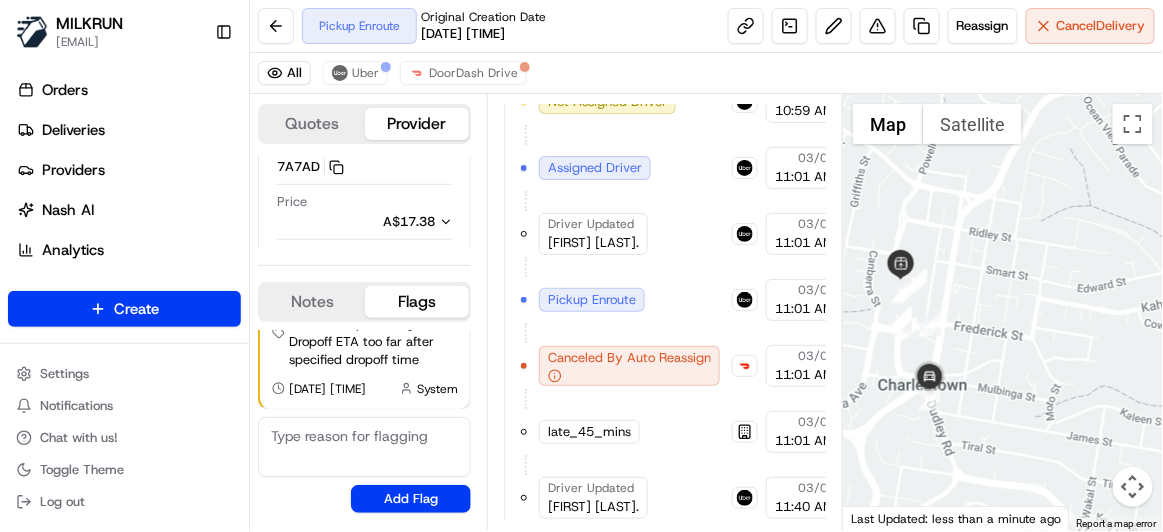 click on "All Uber DoorDash Drive" at bounding box center (706, 73) 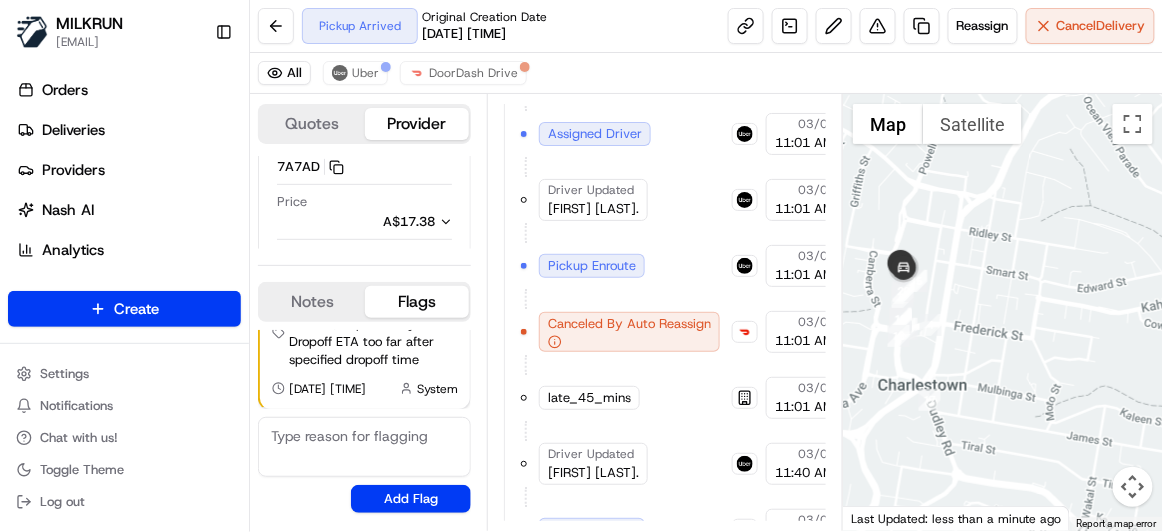 scroll, scrollTop: 927, scrollLeft: 0, axis: vertical 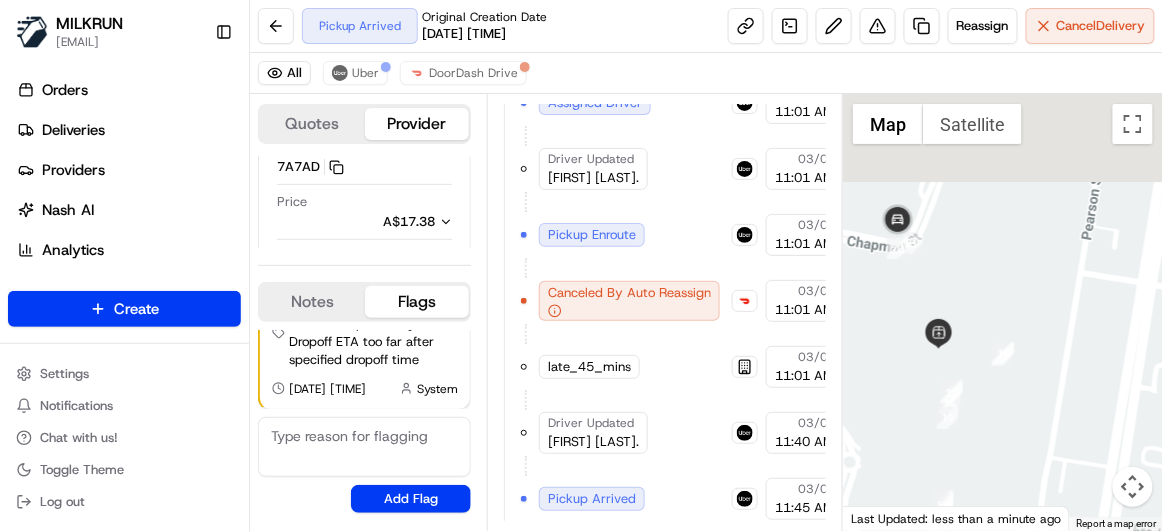 drag, startPoint x: 889, startPoint y: 171, endPoint x: 928, endPoint y: 347, distance: 180.26924 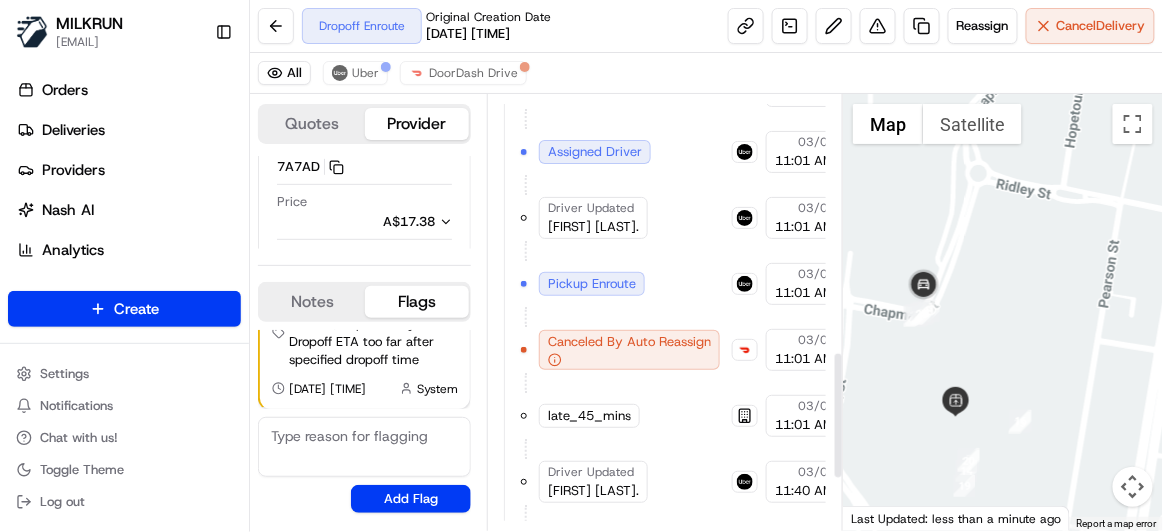 scroll, scrollTop: 876, scrollLeft: 0, axis: vertical 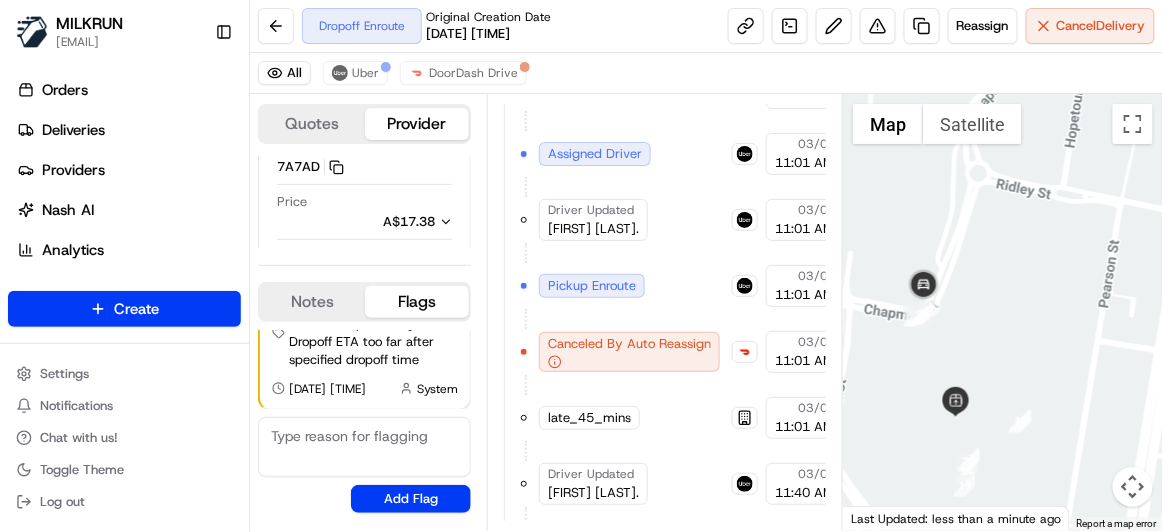 click on "Settings Notifications Chat with us! Toggle Theme Log out" at bounding box center [124, 438] 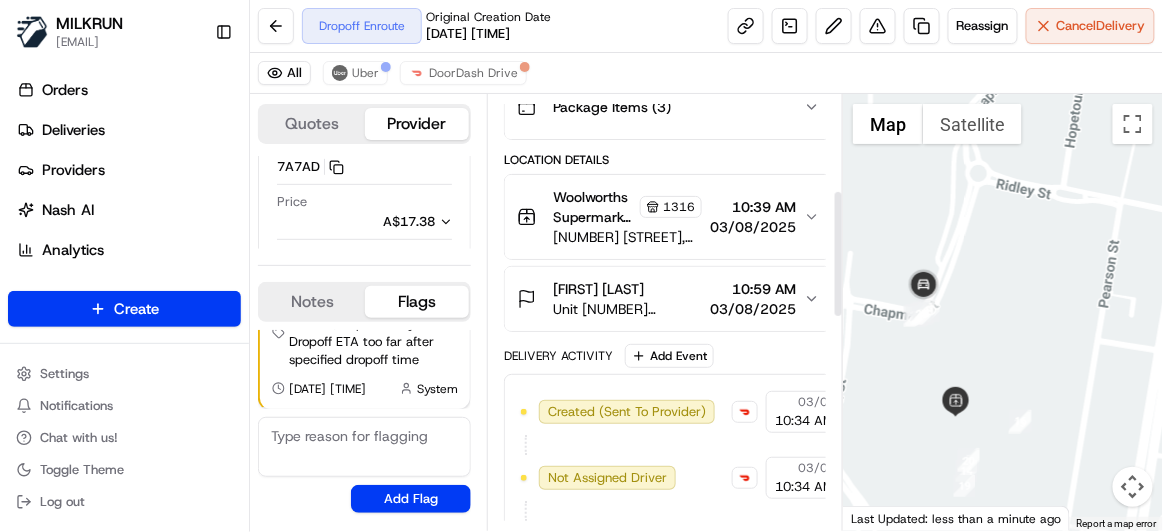 scroll, scrollTop: 330, scrollLeft: 0, axis: vertical 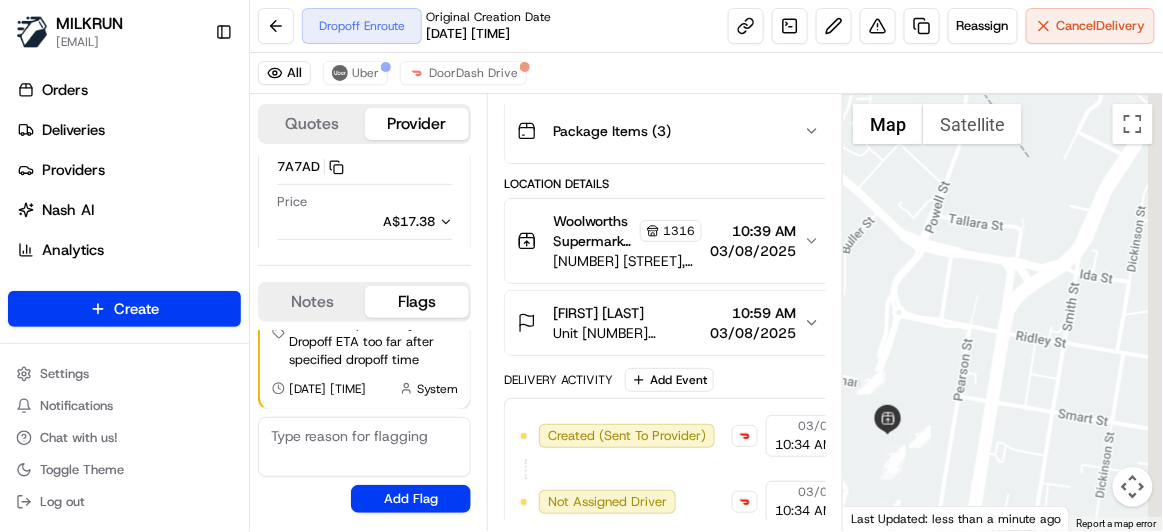 drag, startPoint x: 1093, startPoint y: 314, endPoint x: 888, endPoint y: 402, distance: 223.08966 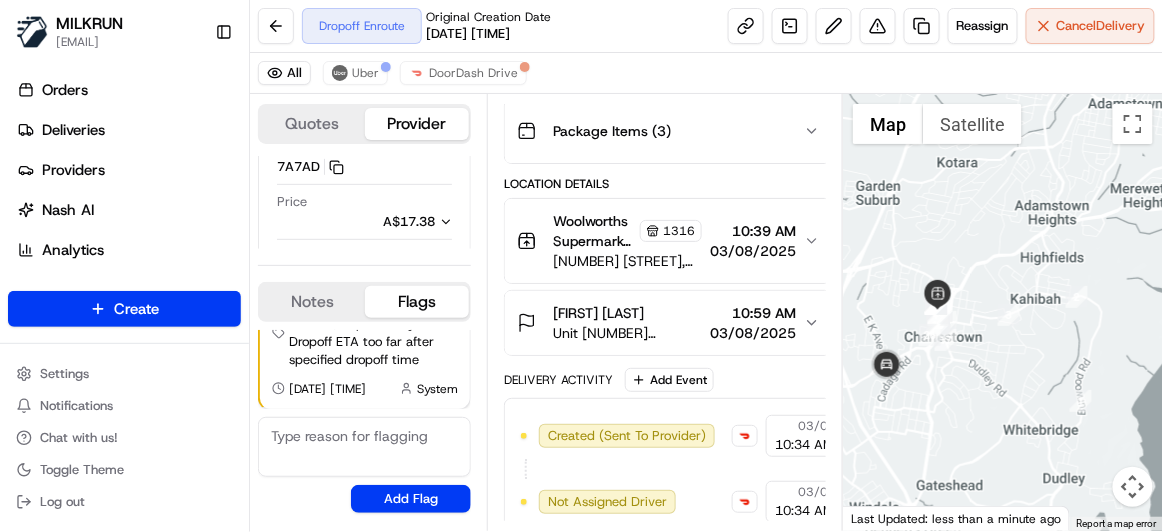 drag, startPoint x: 969, startPoint y: 317, endPoint x: 992, endPoint y: 282, distance: 41.880783 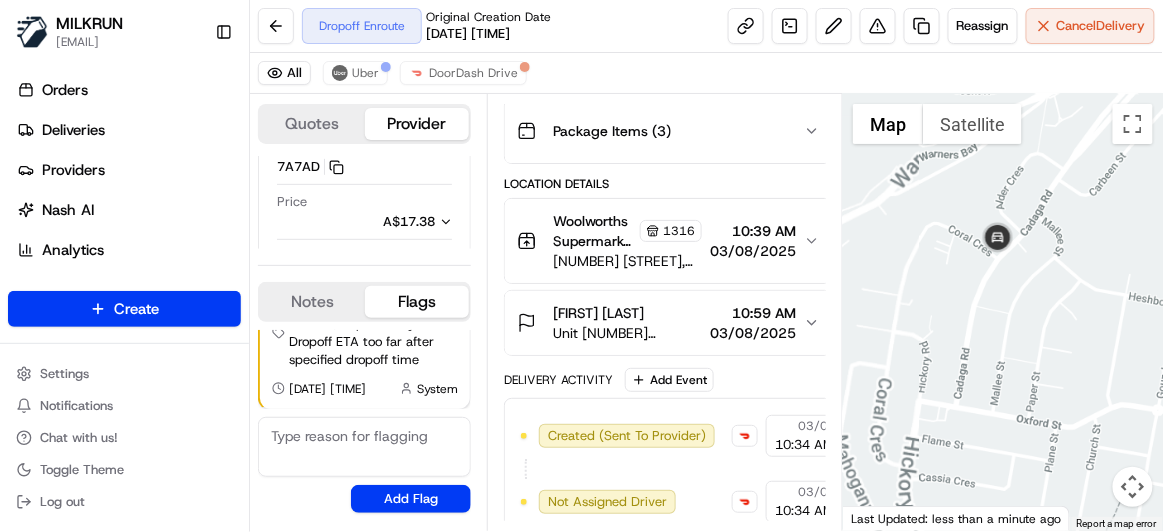 drag, startPoint x: 901, startPoint y: 308, endPoint x: 1118, endPoint y: 283, distance: 218.43535 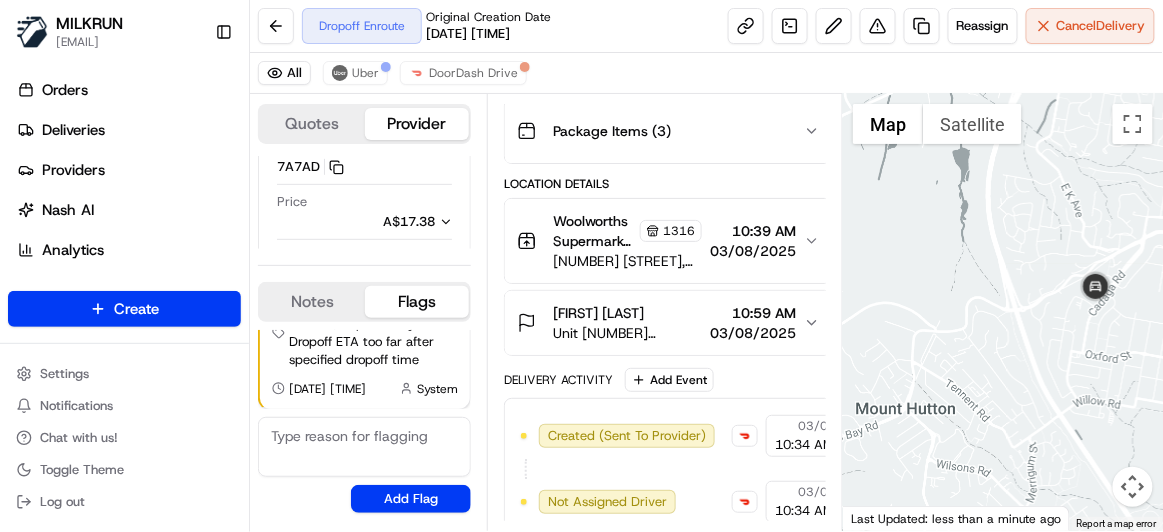 drag, startPoint x: 1130, startPoint y: 366, endPoint x: 996, endPoint y: 114, distance: 285.412 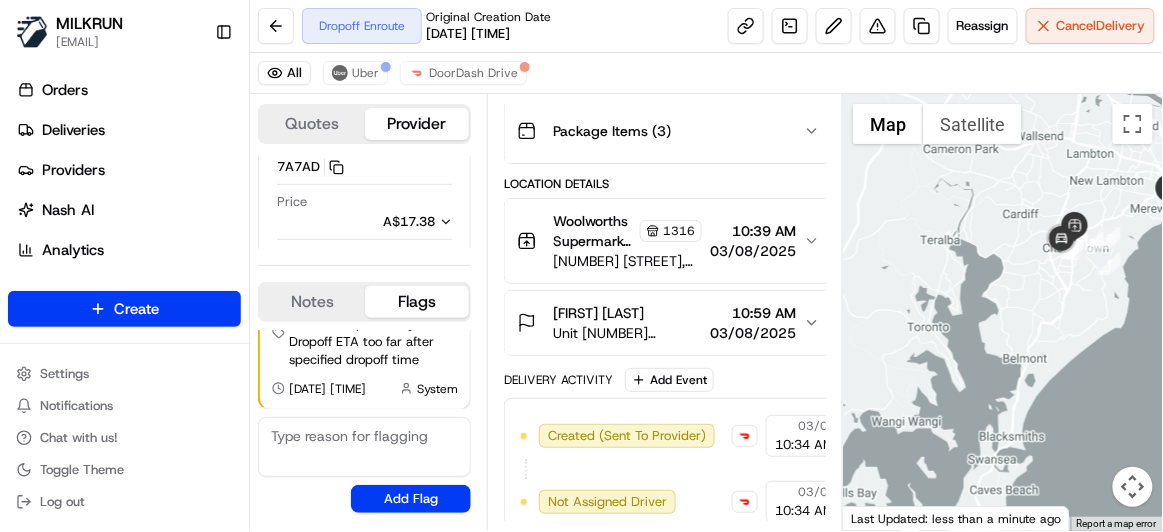 drag, startPoint x: 1108, startPoint y: 278, endPoint x: 985, endPoint y: 317, distance: 129.03488 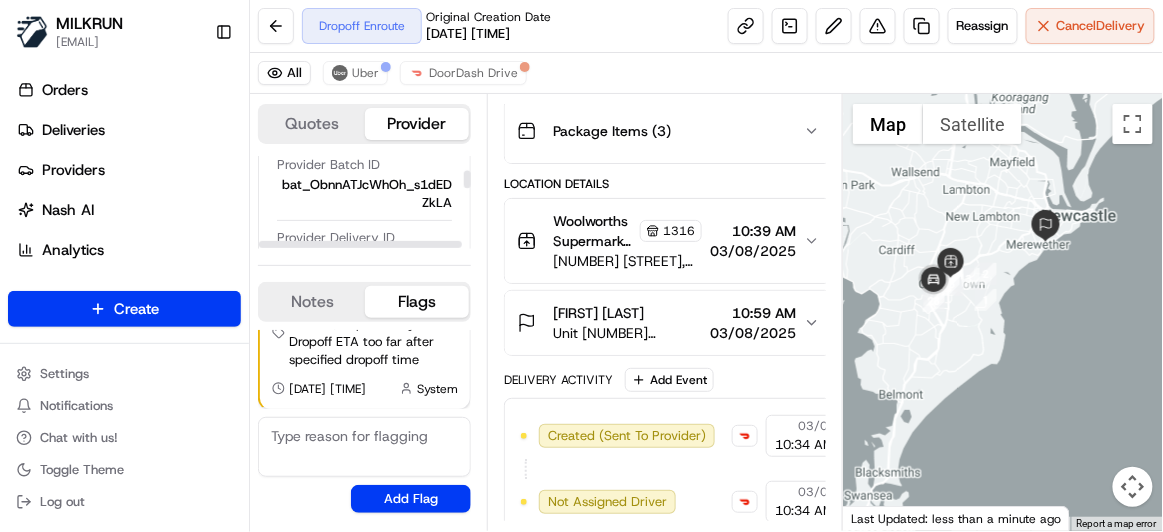 scroll, scrollTop: 272, scrollLeft: 0, axis: vertical 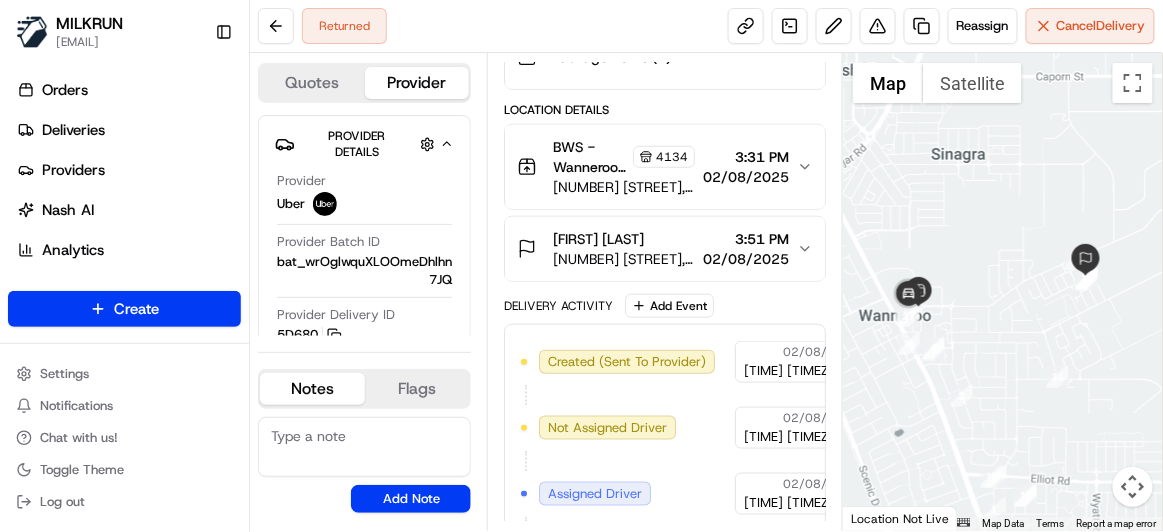 click on "Settings Notifications Chat with us! Toggle Theme Log out" at bounding box center (124, 438) 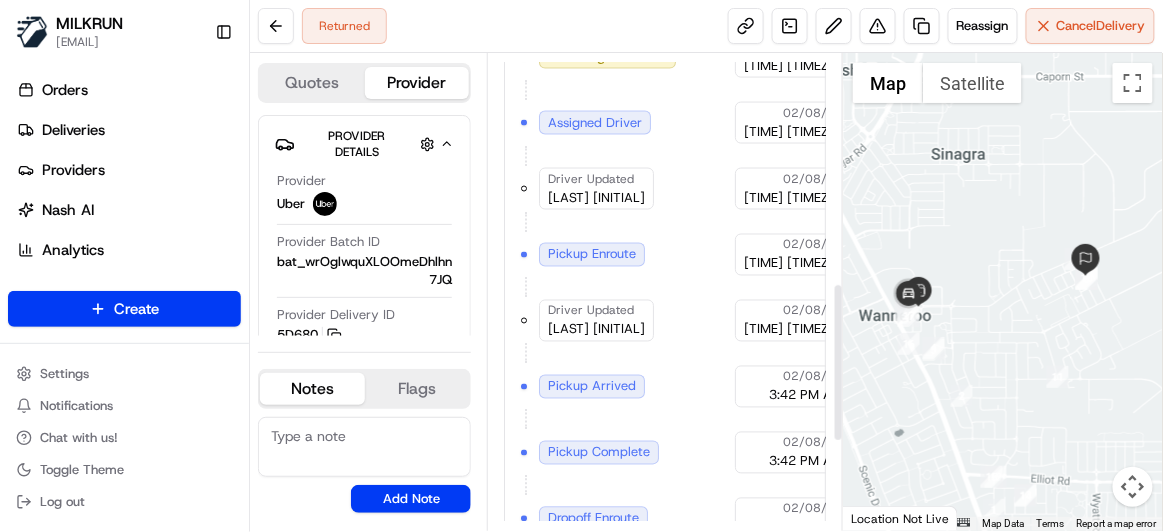 scroll, scrollTop: 678, scrollLeft: 0, axis: vertical 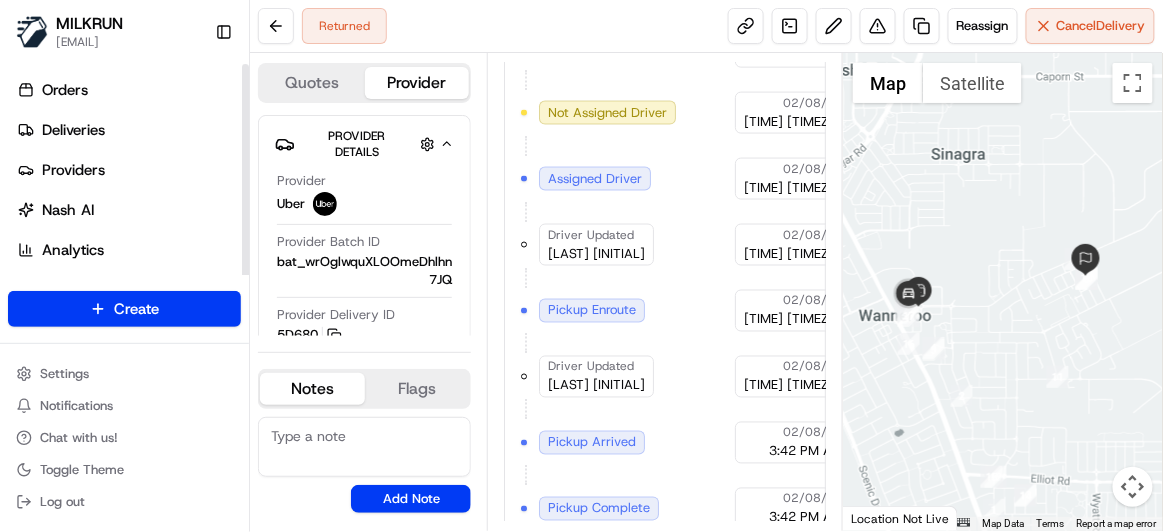 click on "Create" at bounding box center [124, 309] 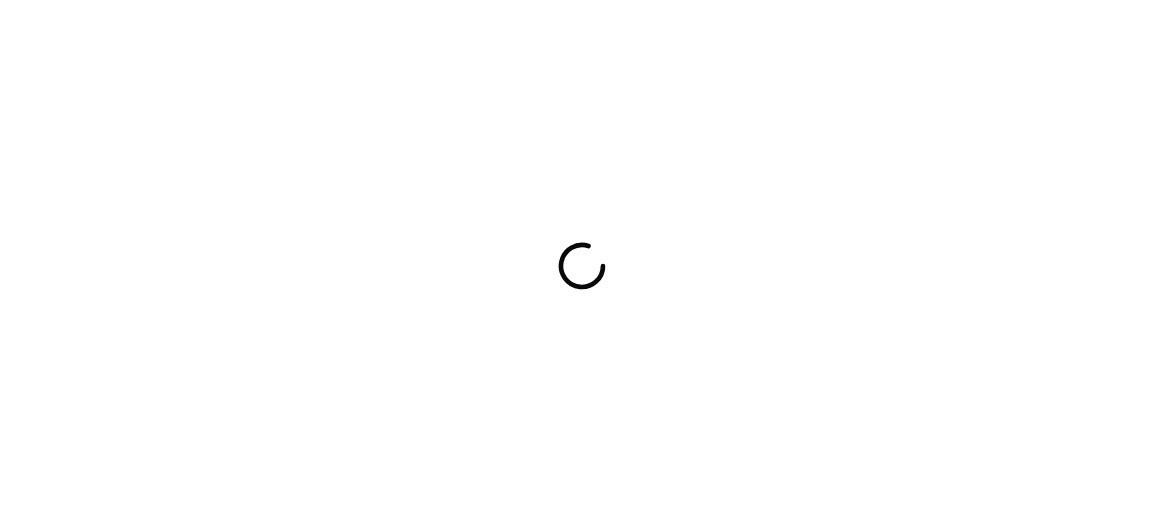 scroll, scrollTop: 0, scrollLeft: 0, axis: both 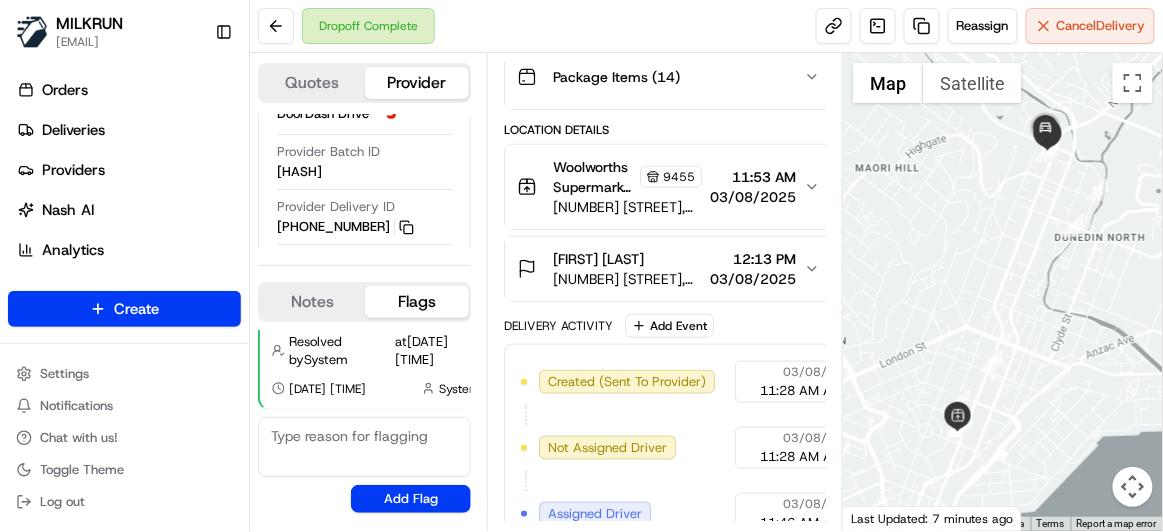 click on "Hannah Karthak 31F Duke Street, Dunedin North, Otago Region 9016, NZ 12:13 PM 03/08/2025" at bounding box center [660, 269] 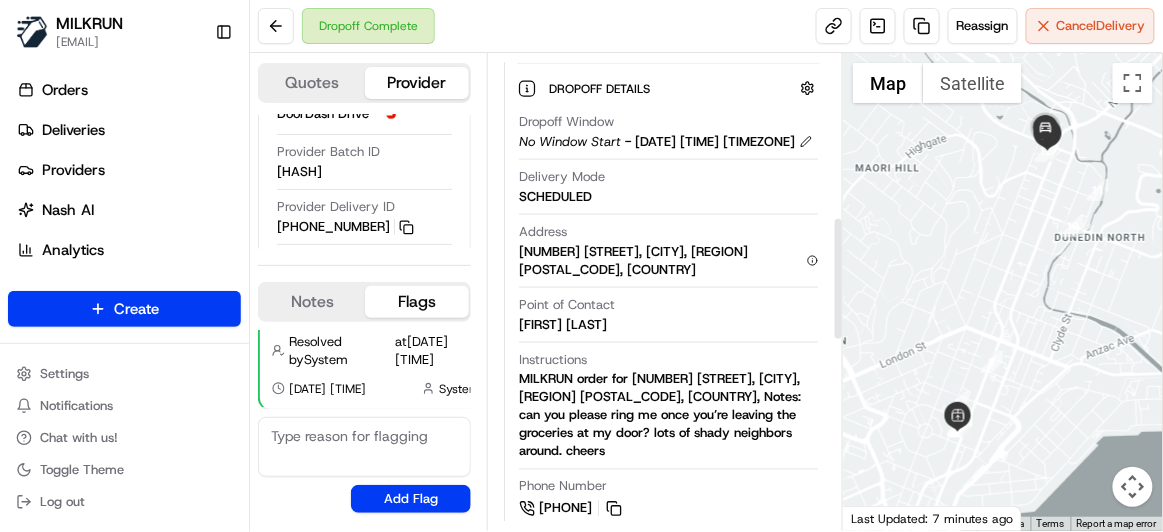 scroll, scrollTop: 636, scrollLeft: 0, axis: vertical 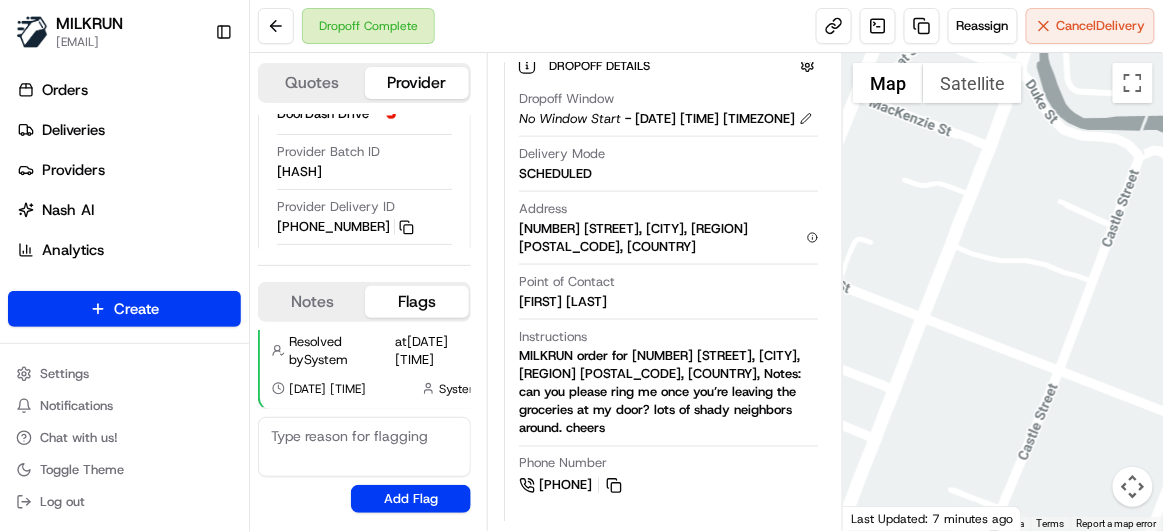 drag, startPoint x: 985, startPoint y: 128, endPoint x: 1158, endPoint y: 417, distance: 336.8234 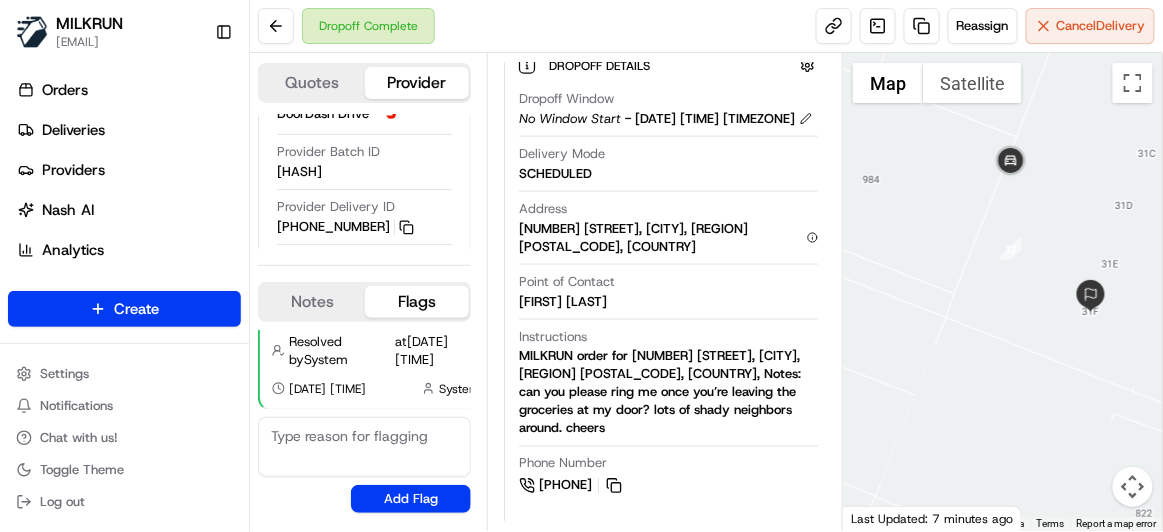drag, startPoint x: 1015, startPoint y: 283, endPoint x: 966, endPoint y: 277, distance: 49.365982 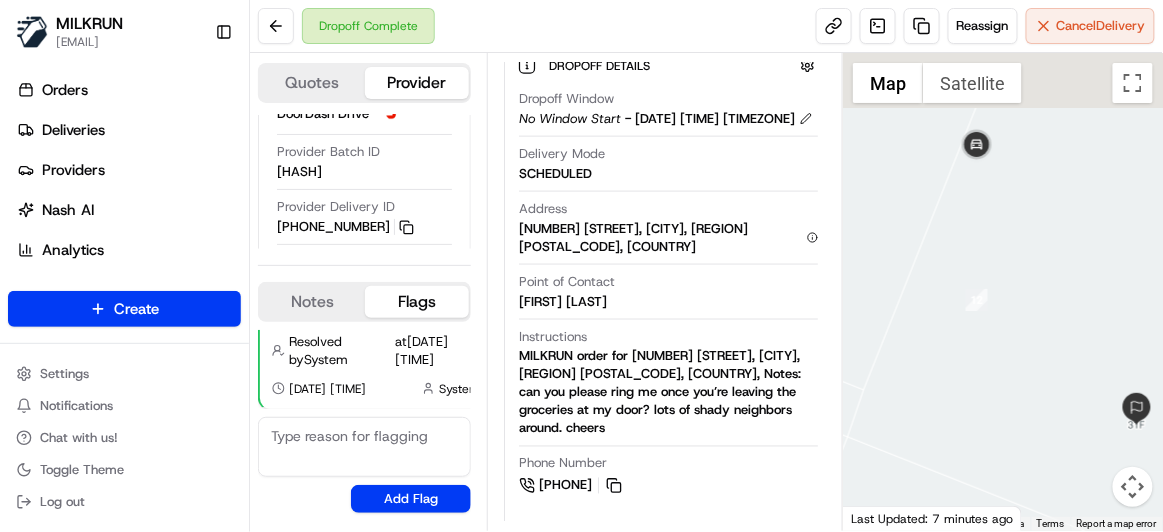 drag, startPoint x: 898, startPoint y: 177, endPoint x: 1022, endPoint y: 473, distance: 320.92368 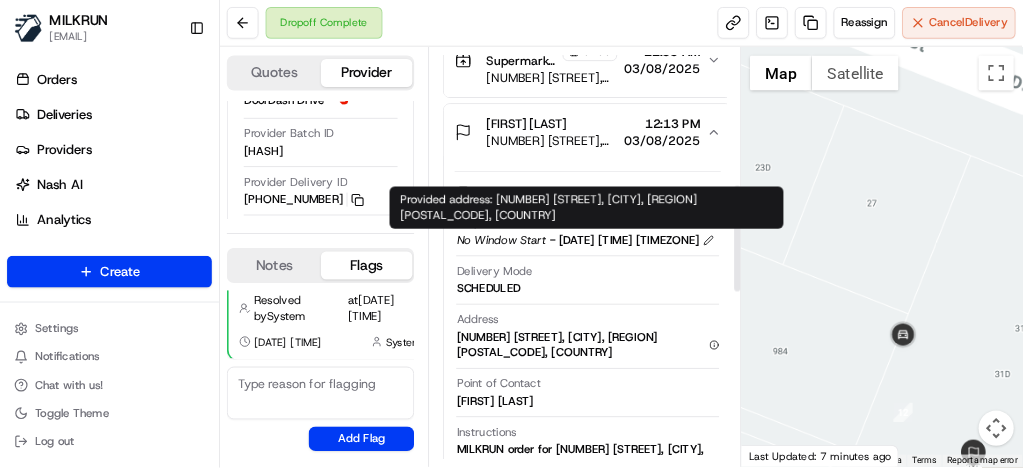 scroll, scrollTop: 363, scrollLeft: 0, axis: vertical 